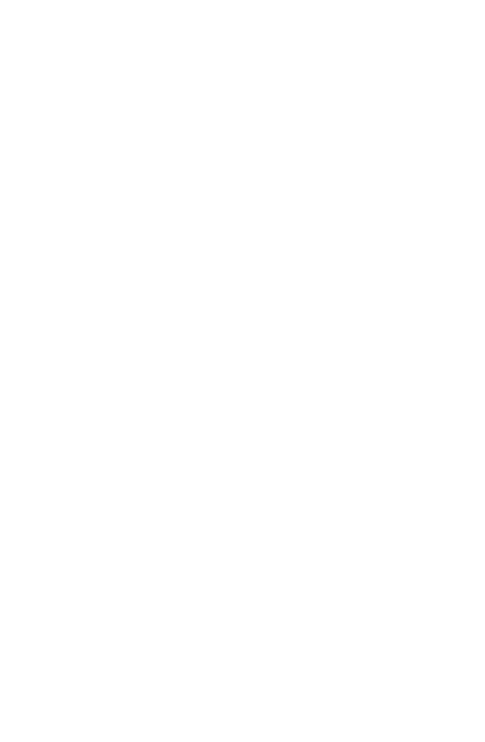 scroll, scrollTop: 0, scrollLeft: 0, axis: both 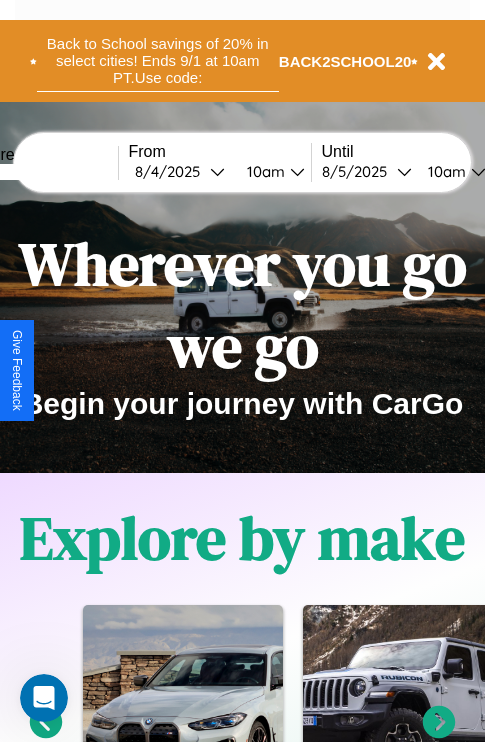 click on "Back to School savings of 20% in select cities! Ends 9/1 at 10am PT.  Use code:" at bounding box center (158, 61) 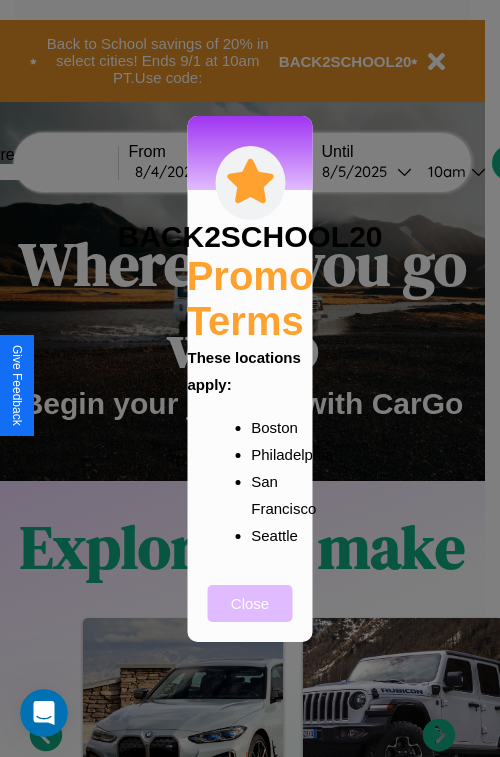 click on "Close" at bounding box center (250, 603) 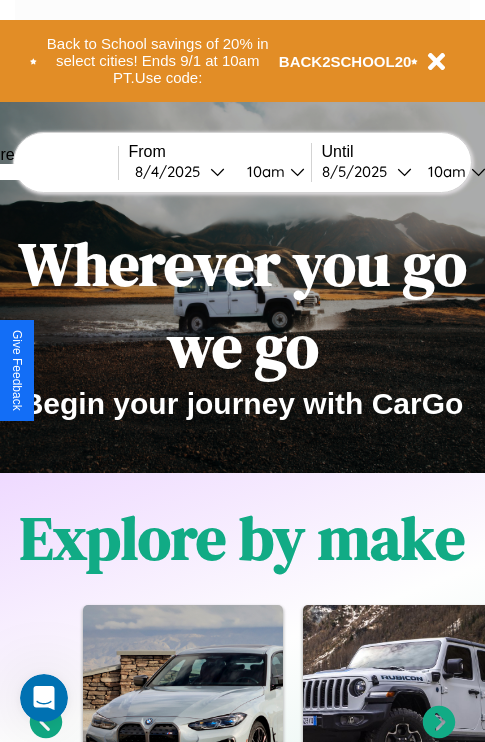 click at bounding box center [43, 172] 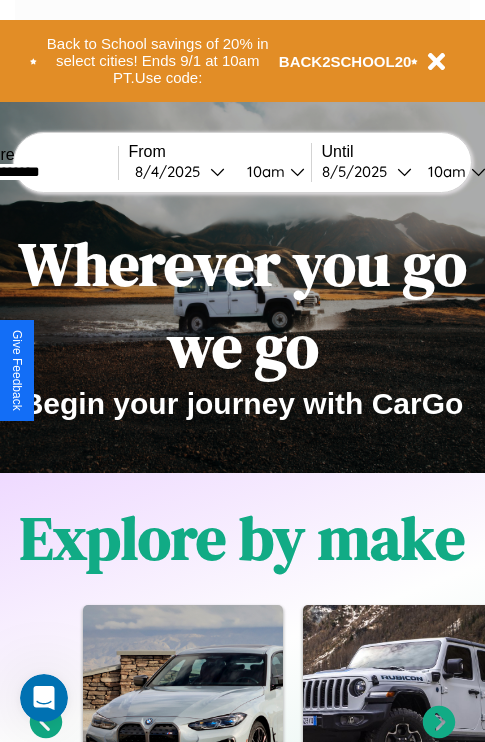 type on "**********" 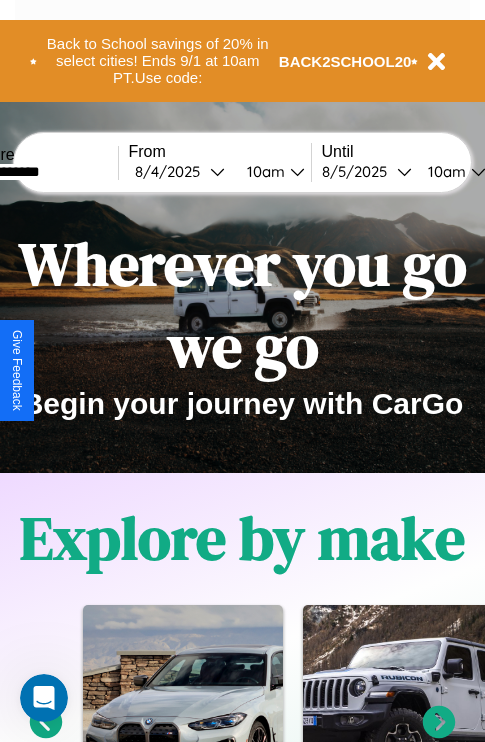 click on "8 / 4 / 2025" at bounding box center (172, 171) 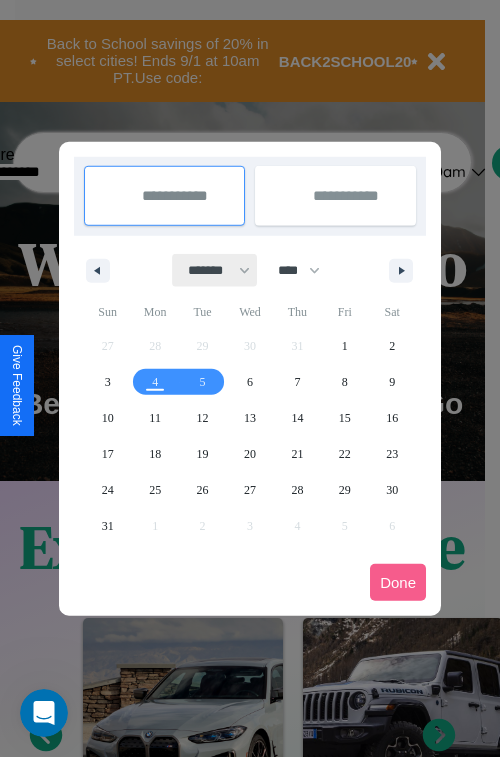 click on "******* ******** ***** ***** *** **** **** ****** ********* ******* ******** ********" at bounding box center (215, 270) 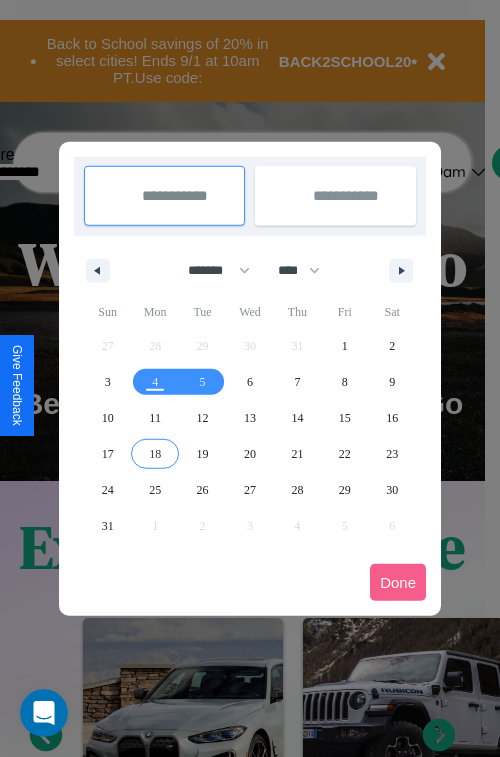 click on "18" at bounding box center [155, 454] 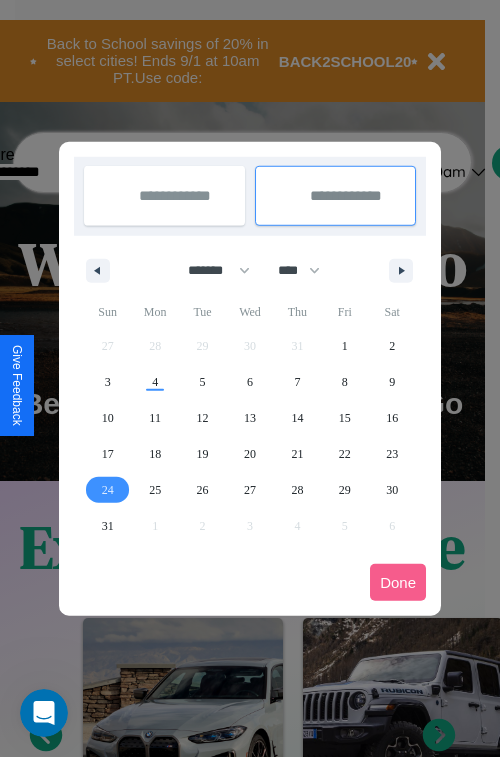 click on "24" at bounding box center [108, 490] 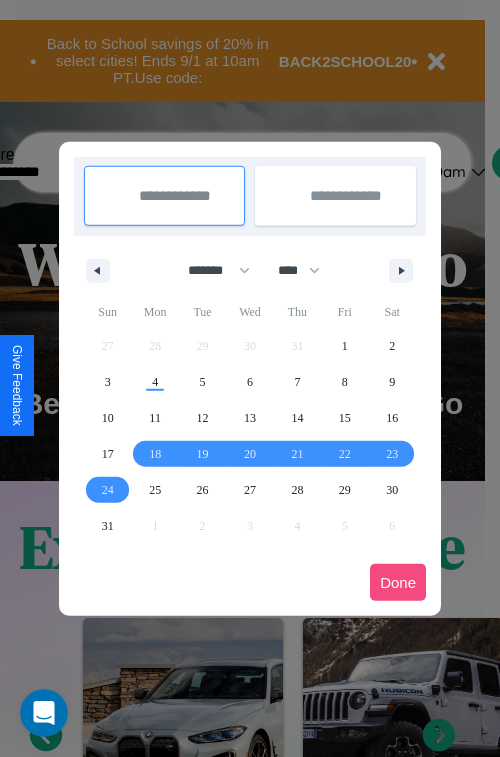 click on "Done" at bounding box center (398, 582) 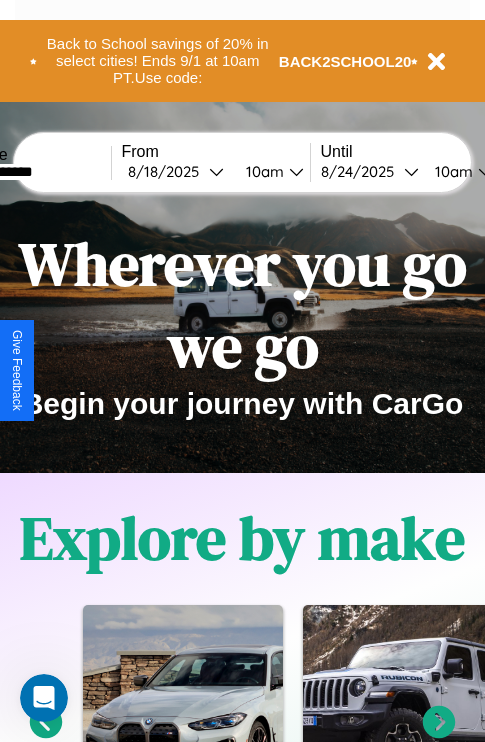 scroll, scrollTop: 0, scrollLeft: 75, axis: horizontal 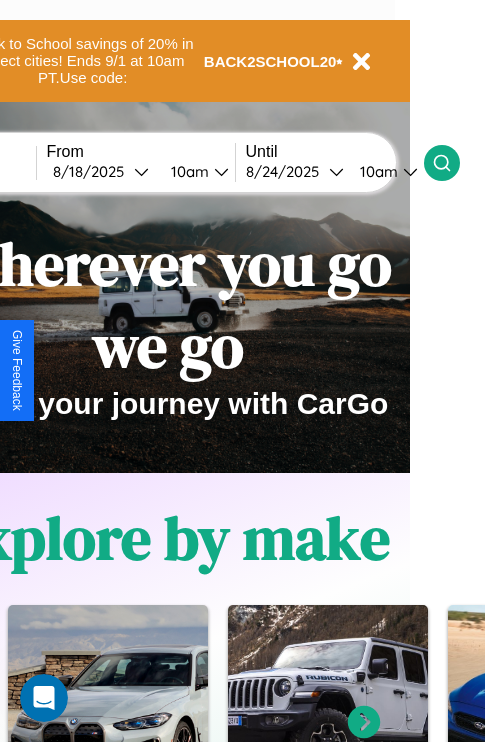 click 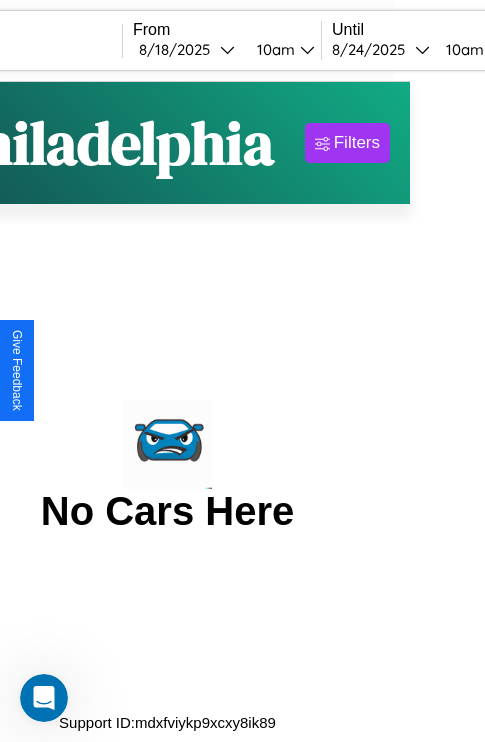 scroll, scrollTop: 0, scrollLeft: 0, axis: both 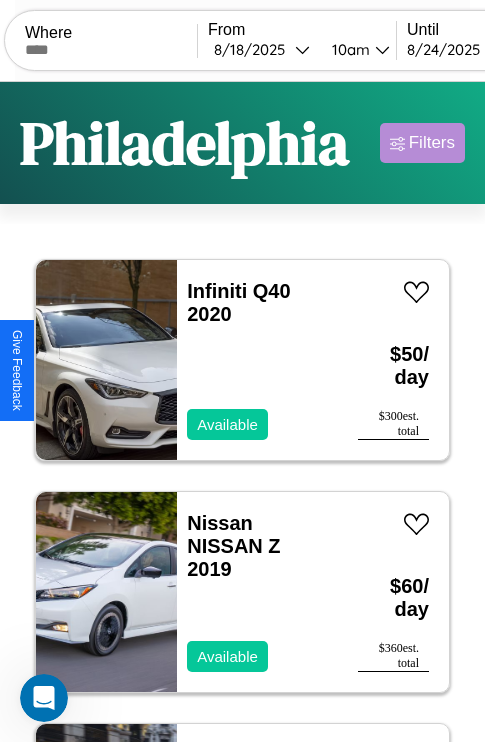 click on "Filters" at bounding box center (432, 143) 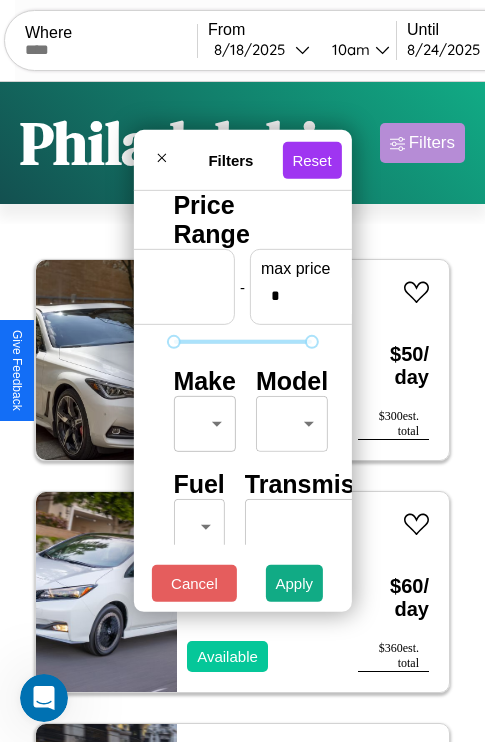 scroll, scrollTop: 0, scrollLeft: 124, axis: horizontal 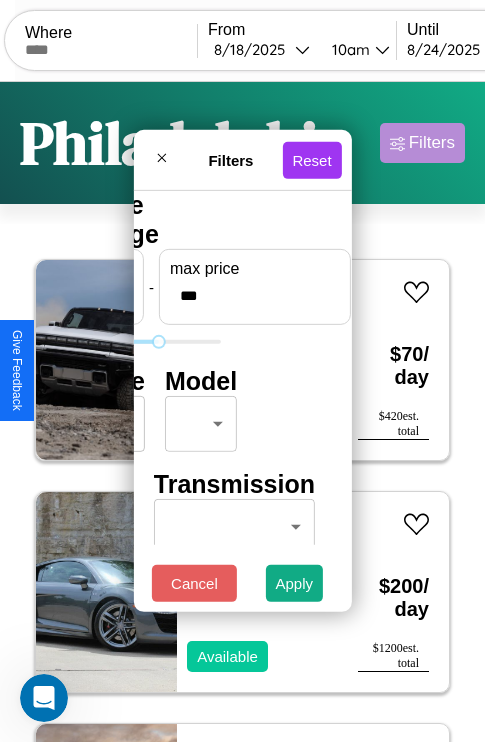type on "***" 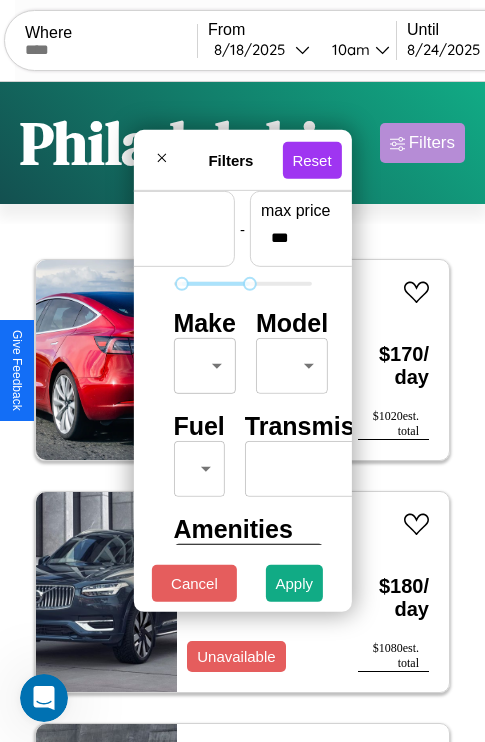 scroll, scrollTop: 59, scrollLeft: 0, axis: vertical 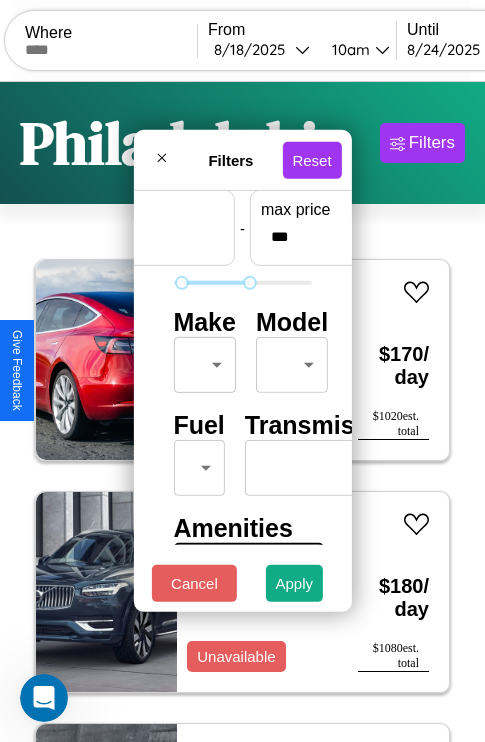 type on "**" 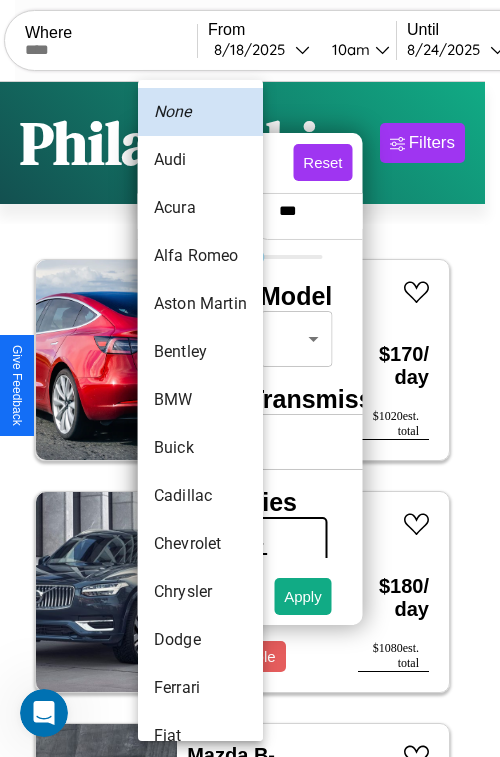 click on "Alfa Romeo" at bounding box center (200, 256) 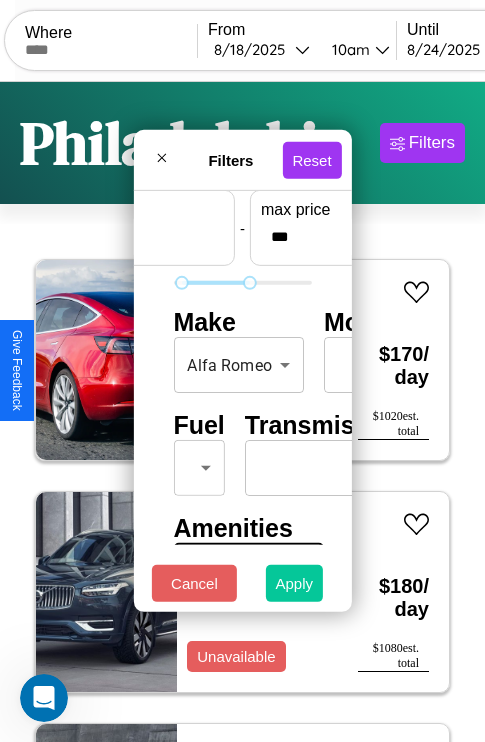 click on "Apply" at bounding box center [295, 583] 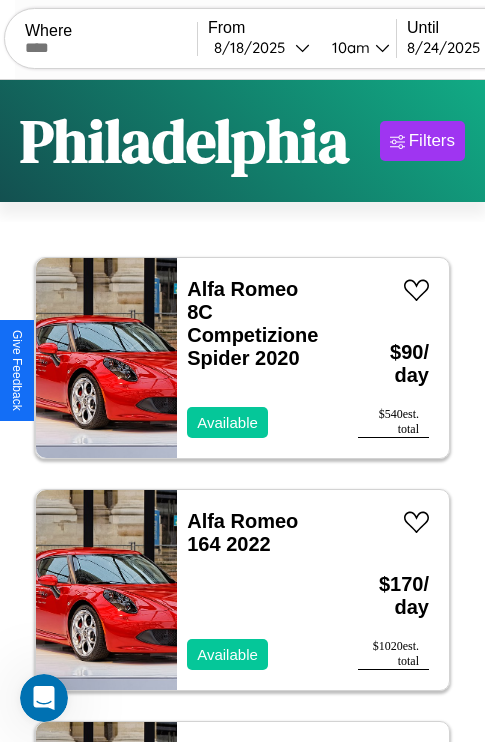 scroll, scrollTop: 95, scrollLeft: 0, axis: vertical 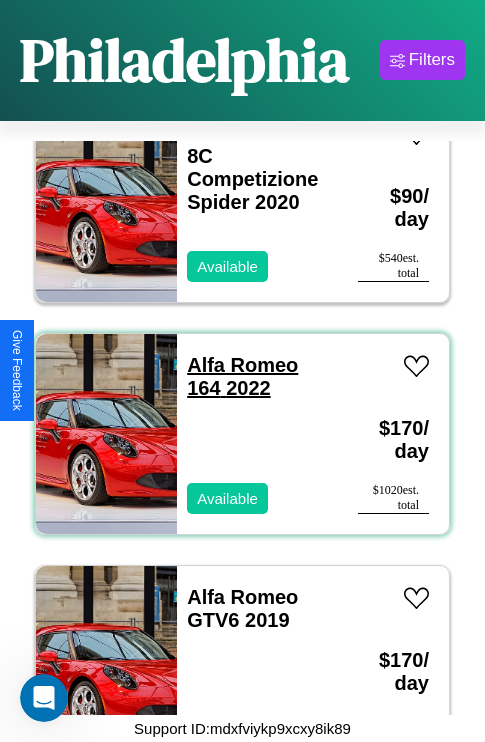 click on "Alfa Romeo 164 2022" at bounding box center [242, 376] 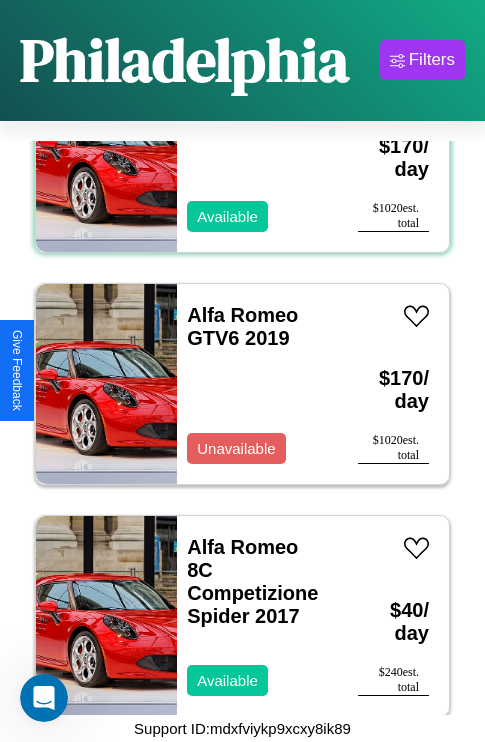 scroll, scrollTop: 382, scrollLeft: 0, axis: vertical 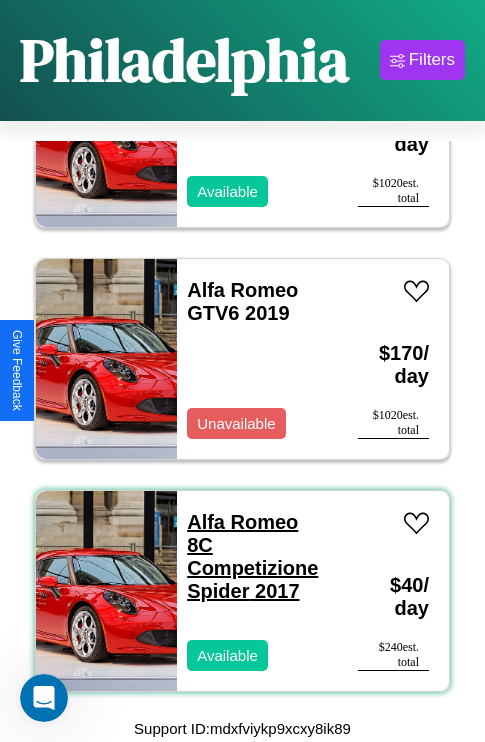 click on "Alfa Romeo   8C Competizione Spider   2017" at bounding box center (252, 556) 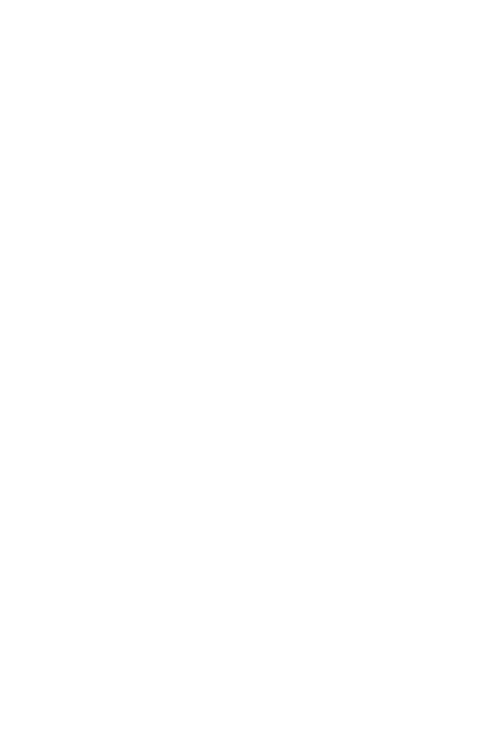 scroll, scrollTop: 0, scrollLeft: 0, axis: both 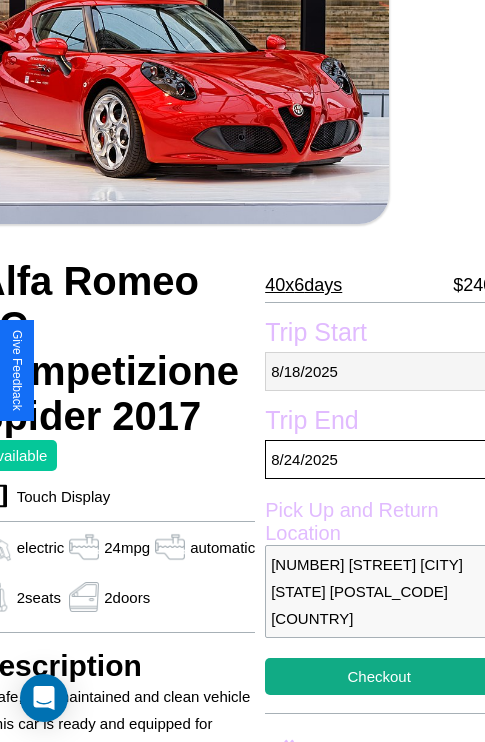 click on "[DATE]" at bounding box center (379, 371) 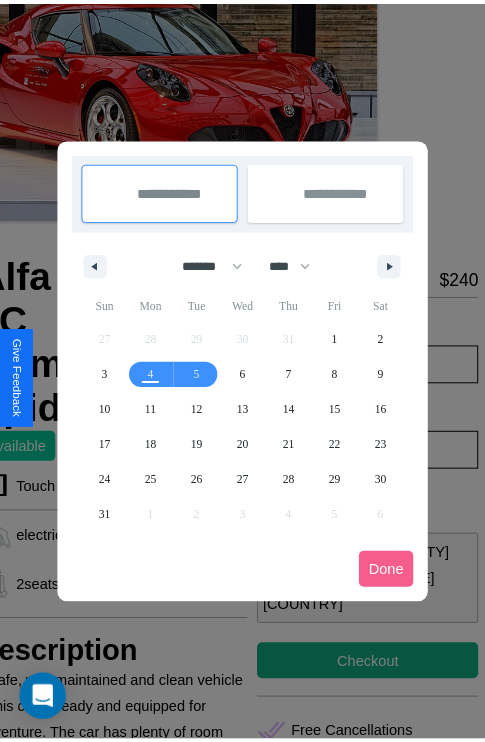 scroll, scrollTop: 0, scrollLeft: 96, axis: horizontal 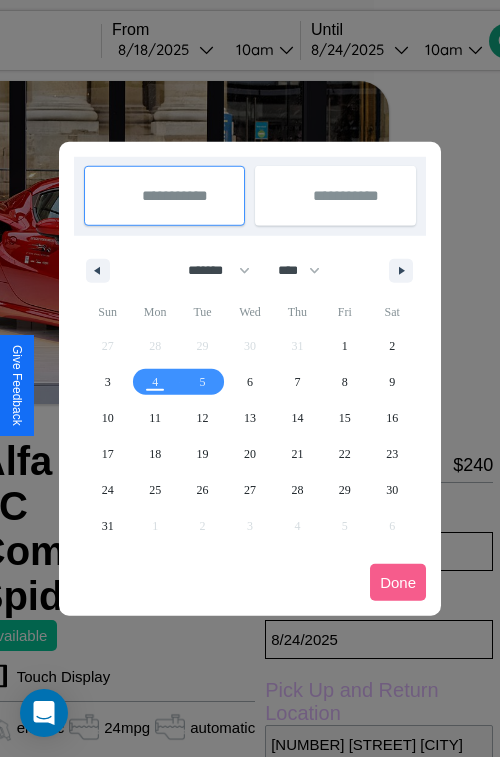click at bounding box center [250, 378] 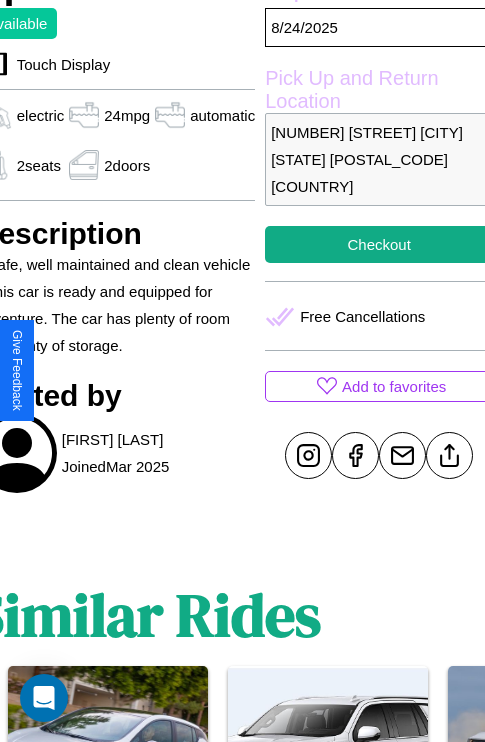 scroll, scrollTop: 696, scrollLeft: 96, axis: both 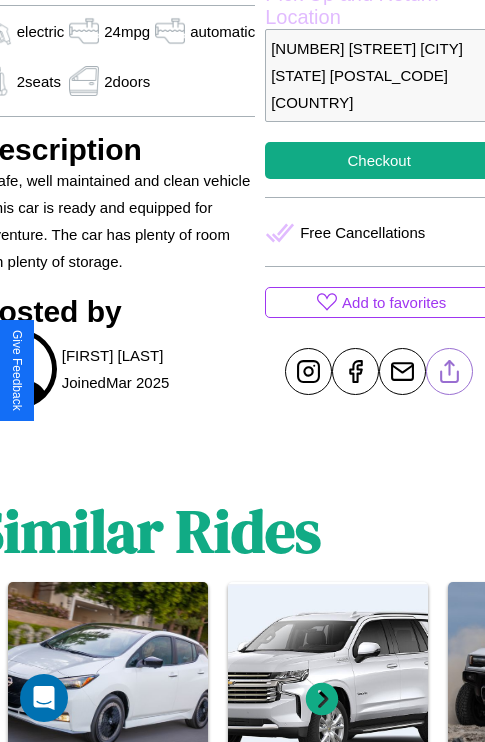 click 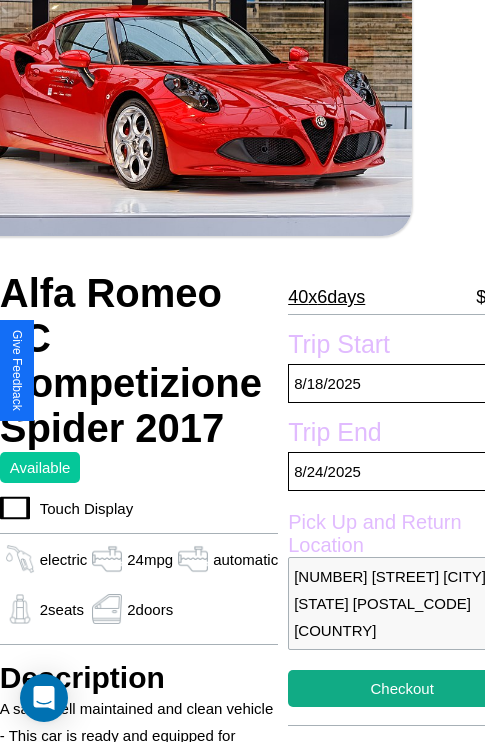 scroll, scrollTop: 158, scrollLeft: 73, axis: both 